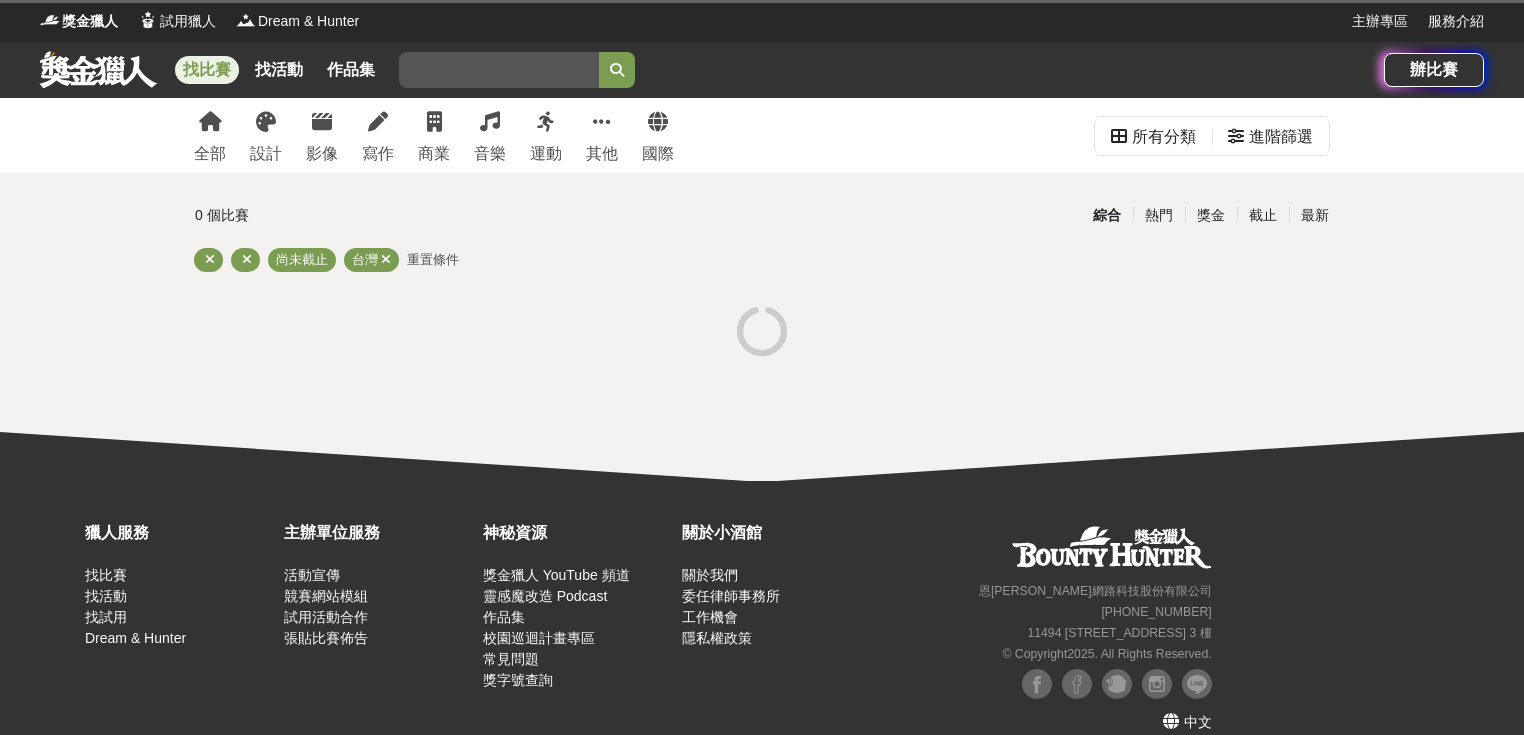 scroll, scrollTop: 0, scrollLeft: 0, axis: both 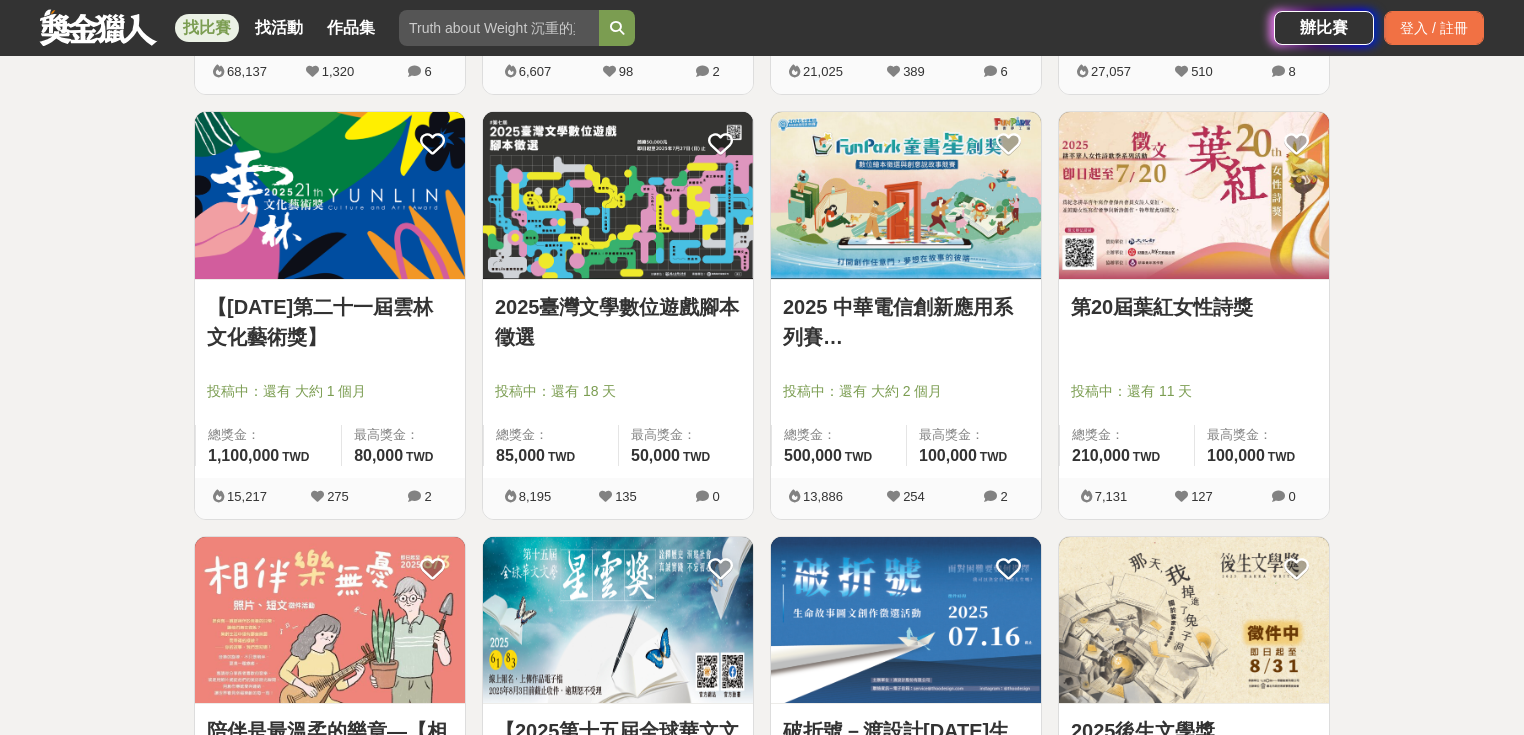 click on "2025 中華電信創新應用系列賽 FunPark[PERSON_NAME]創獎 數位繪本徵選與創意說故事競賽" at bounding box center [906, 322] 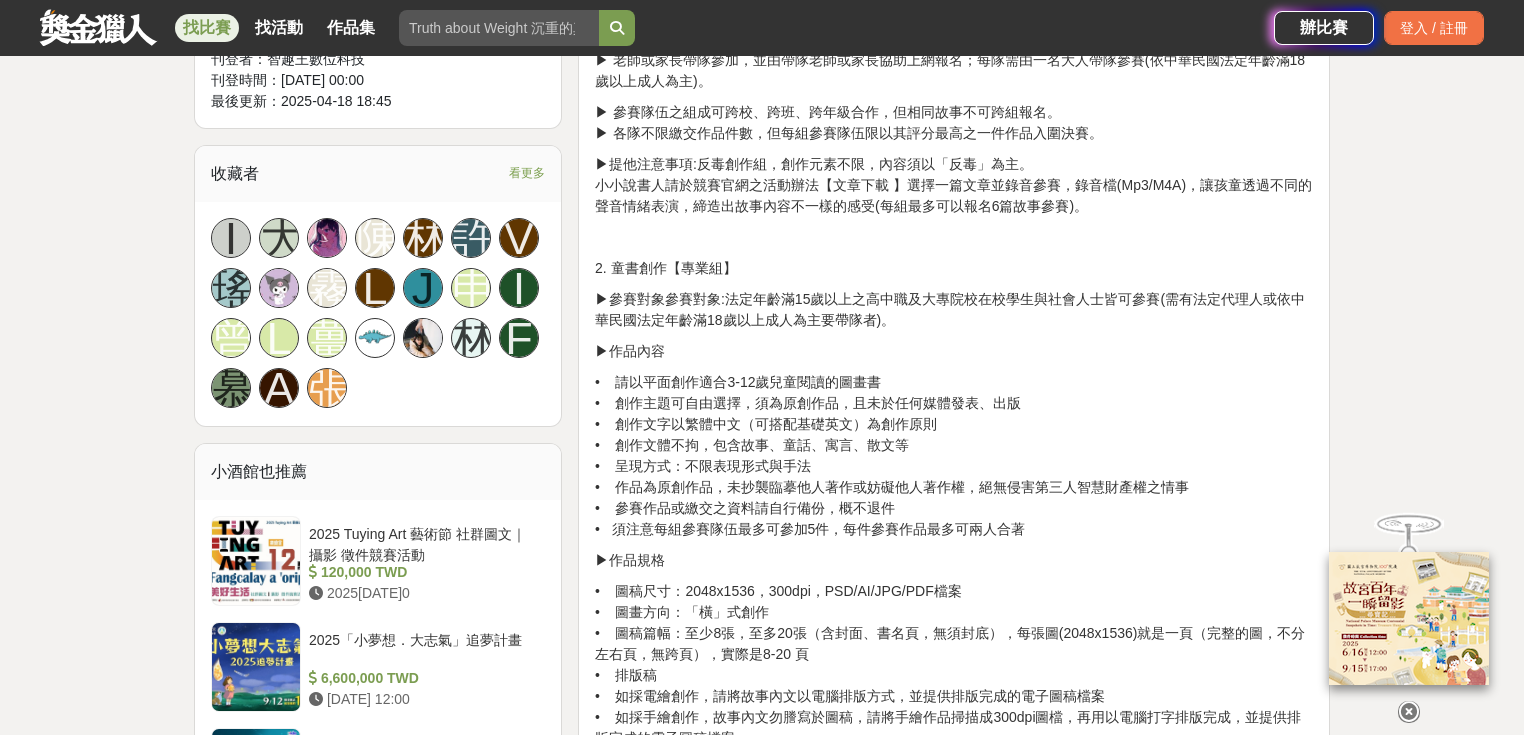 scroll, scrollTop: 1600, scrollLeft: 0, axis: vertical 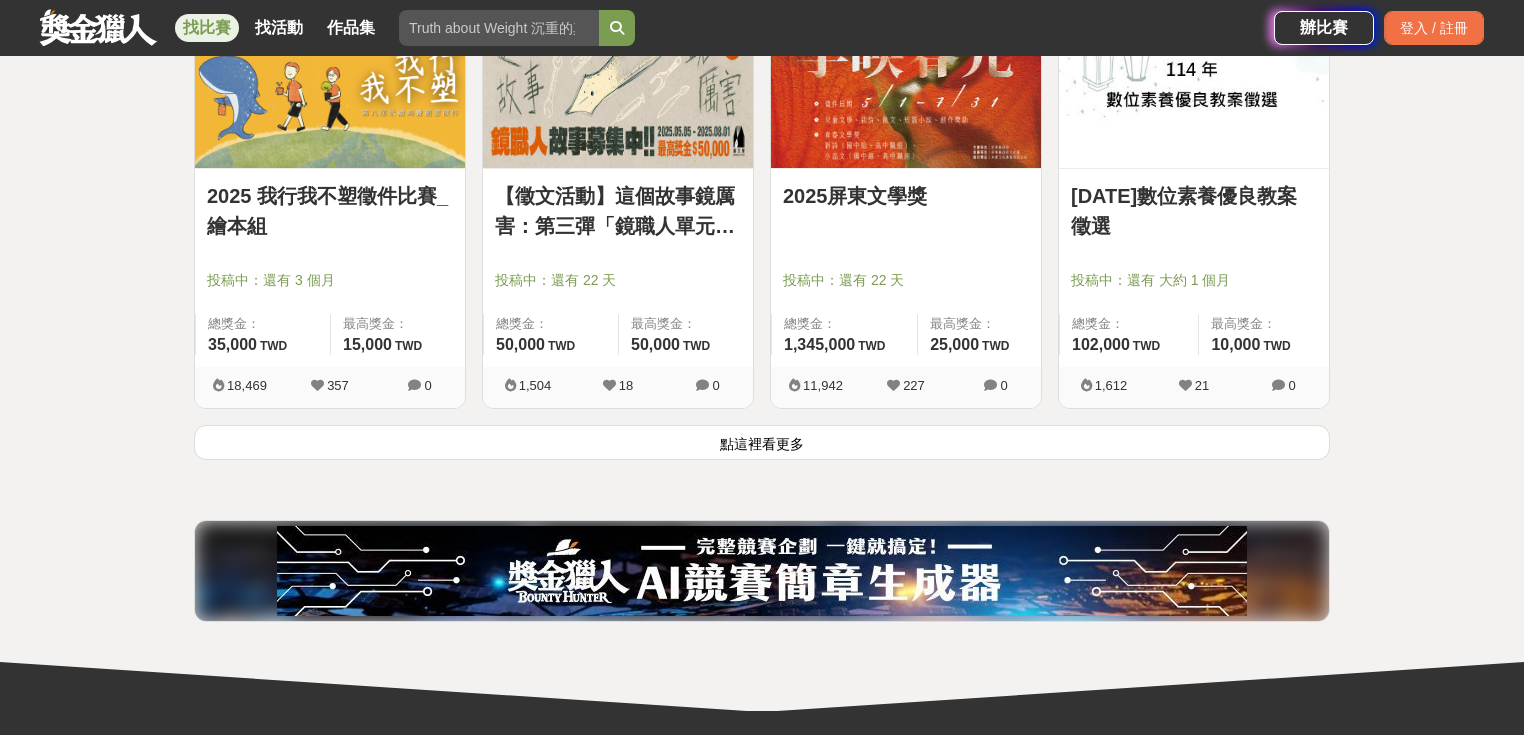 click on "點這裡看更多" at bounding box center [762, 442] 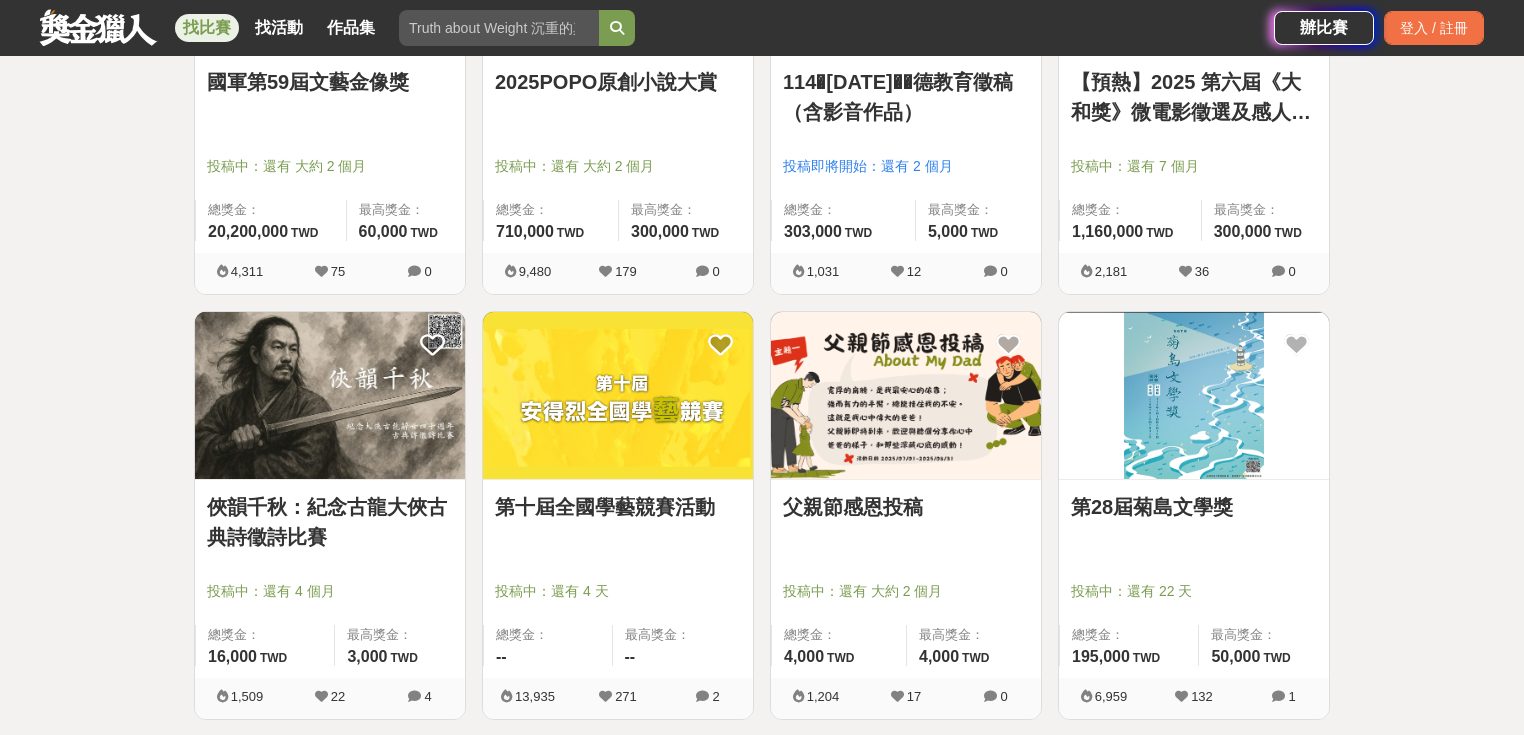 scroll, scrollTop: 3200, scrollLeft: 0, axis: vertical 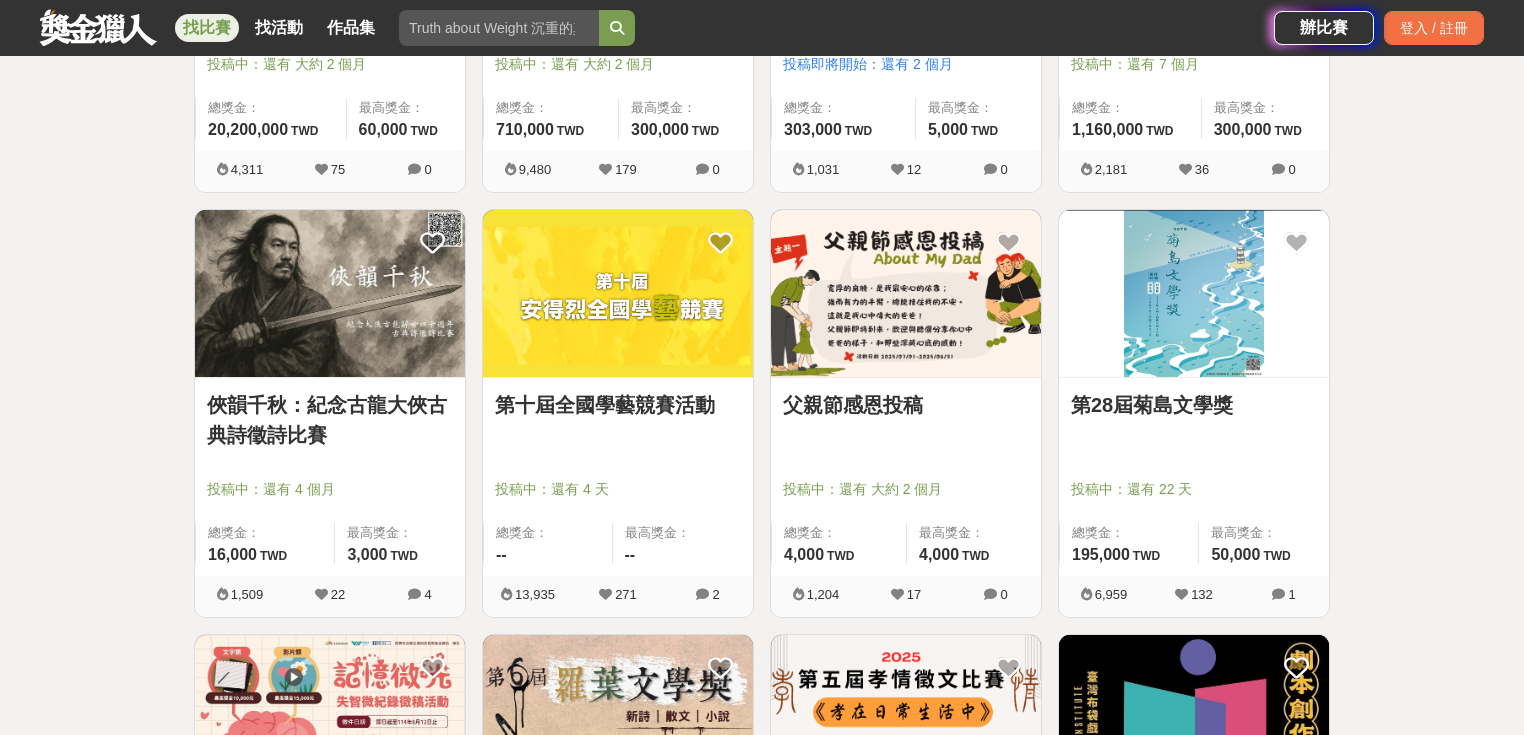 click on "父親節感恩投稿" at bounding box center (906, 405) 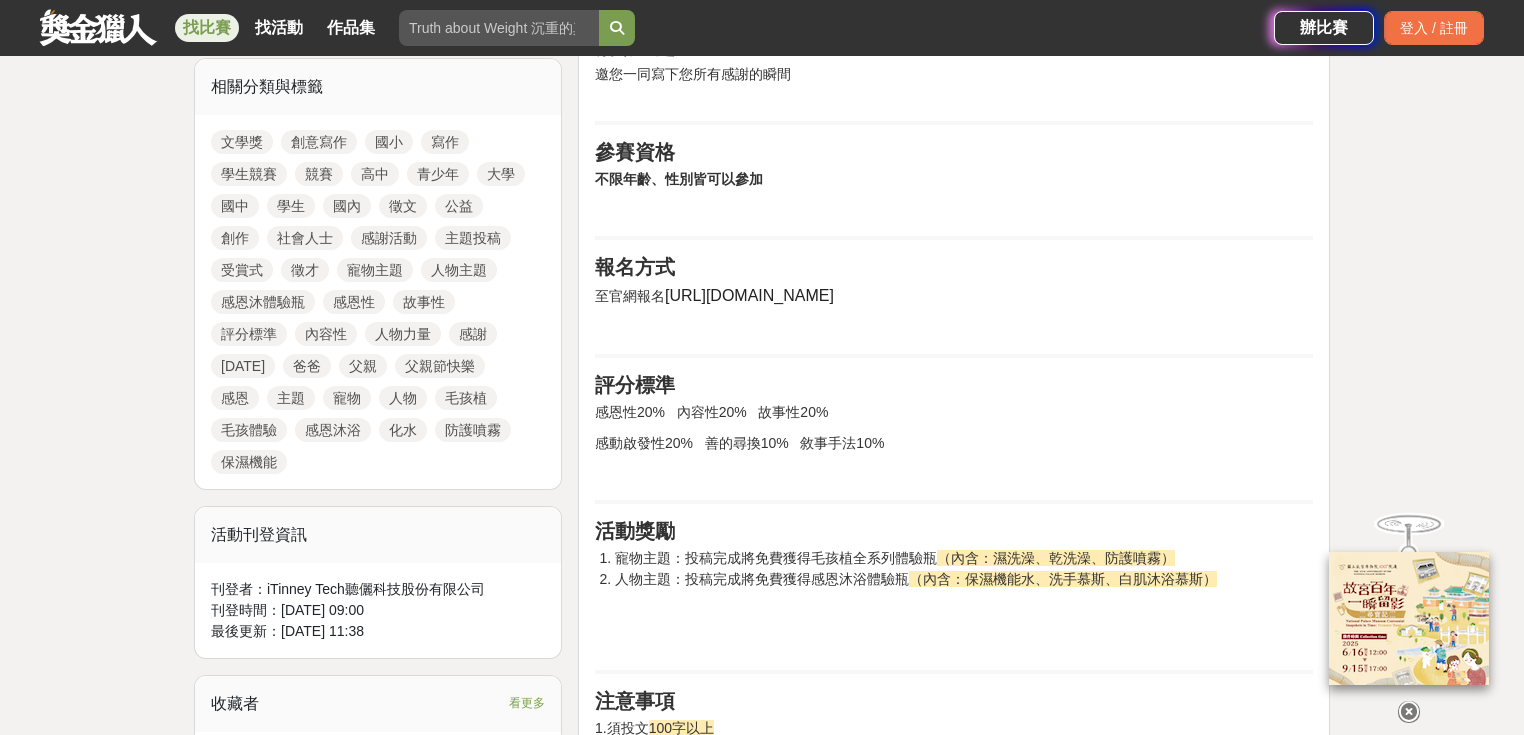 scroll, scrollTop: 960, scrollLeft: 0, axis: vertical 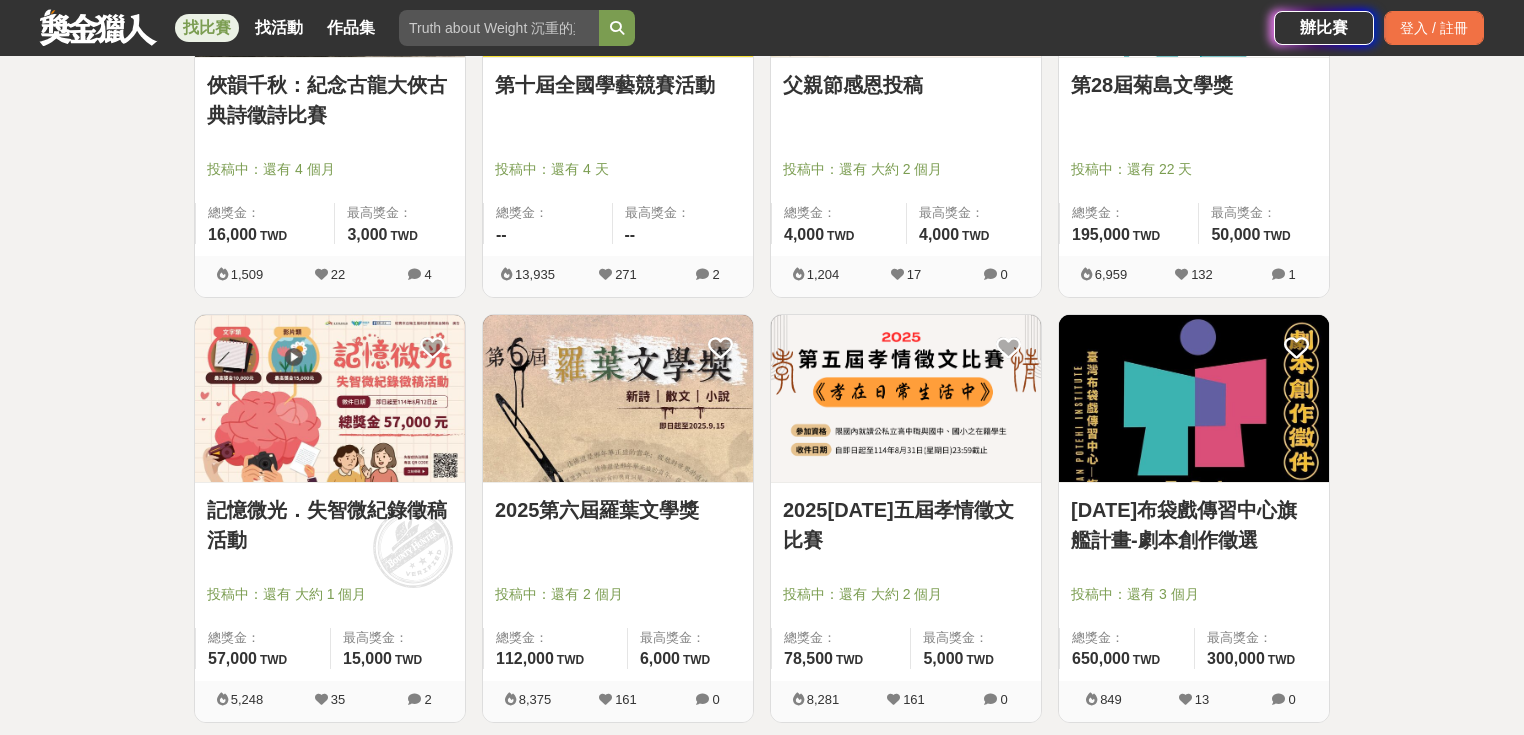 click on "2025[DATE]五屆孝情徵文比賽" at bounding box center (906, 525) 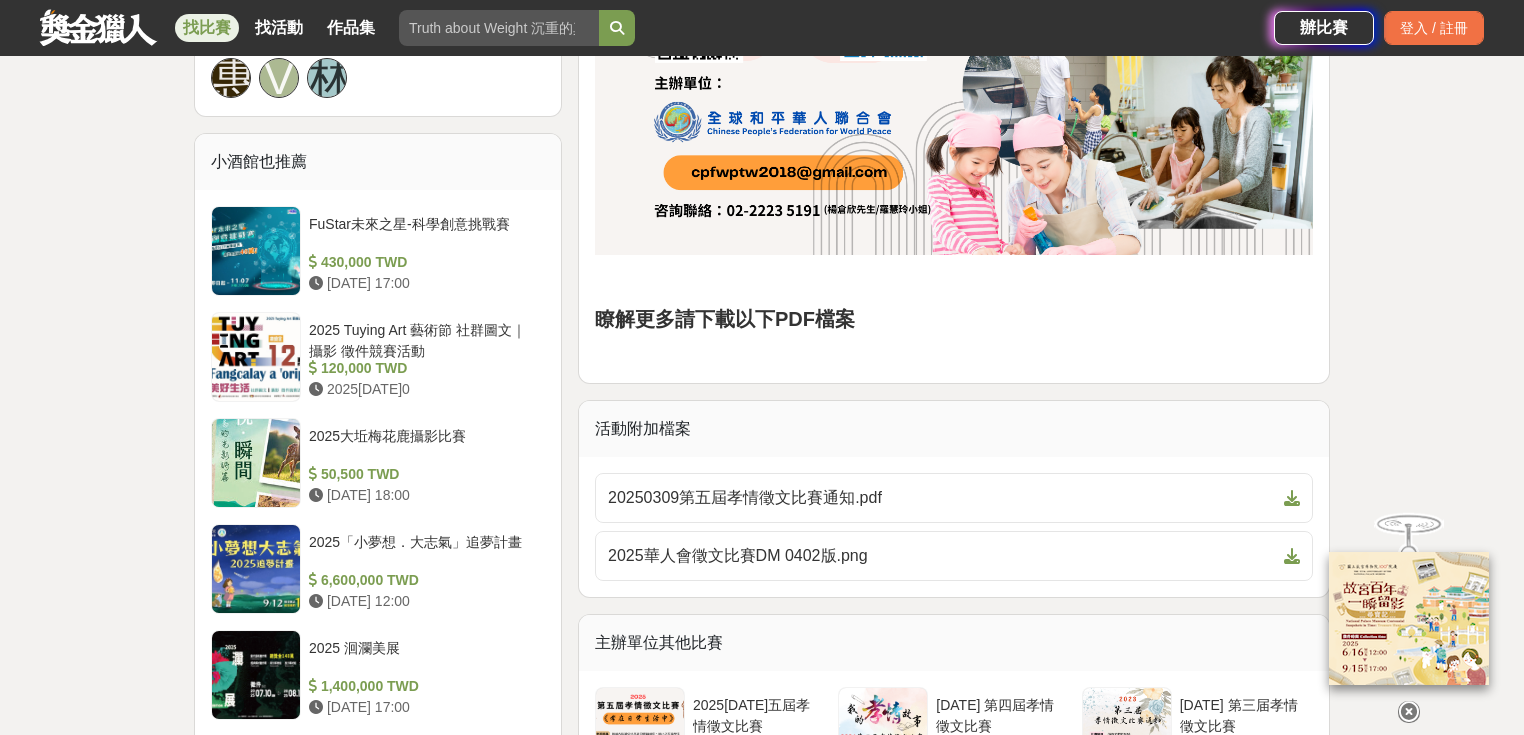scroll, scrollTop: 1520, scrollLeft: 0, axis: vertical 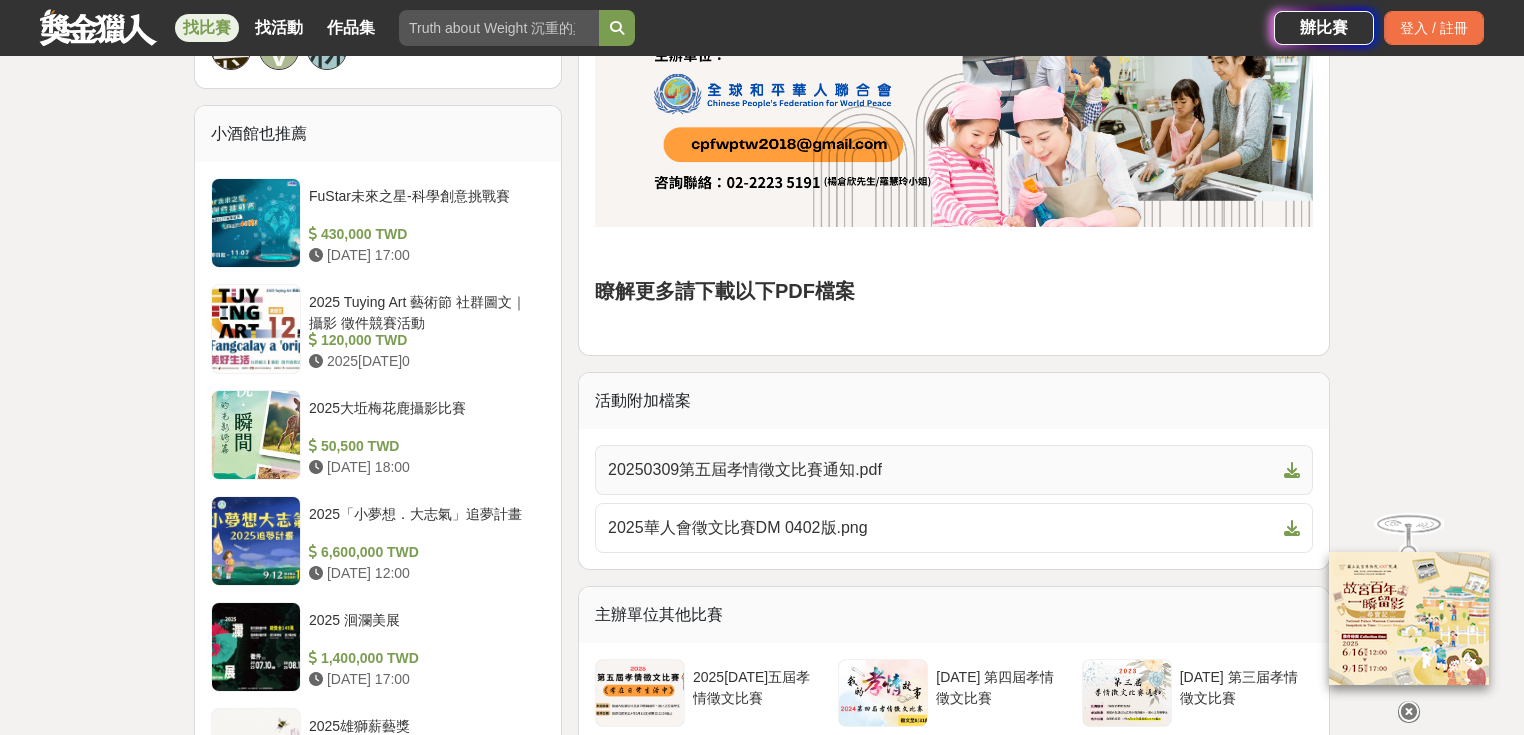 click at bounding box center (1292, 470) 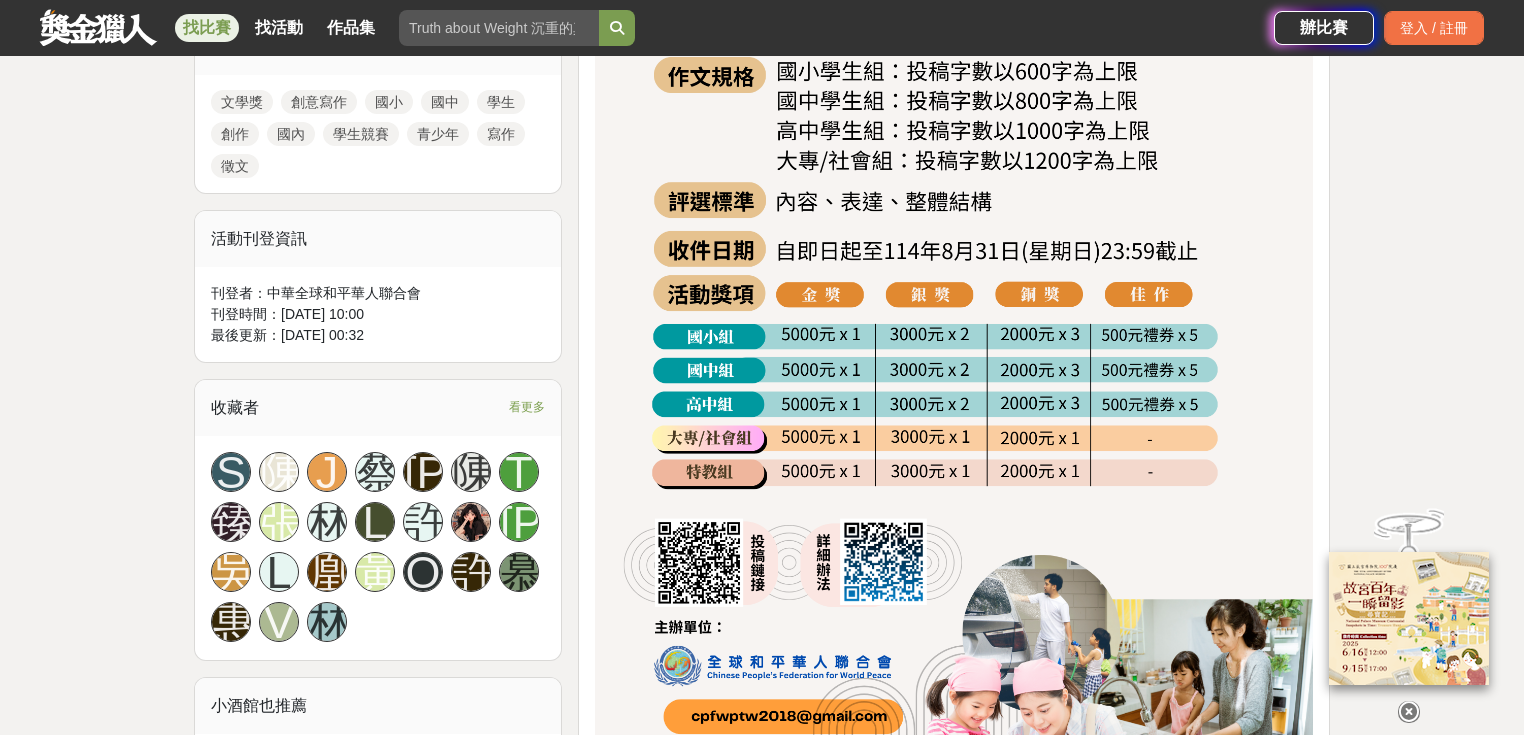 scroll, scrollTop: 1120, scrollLeft: 0, axis: vertical 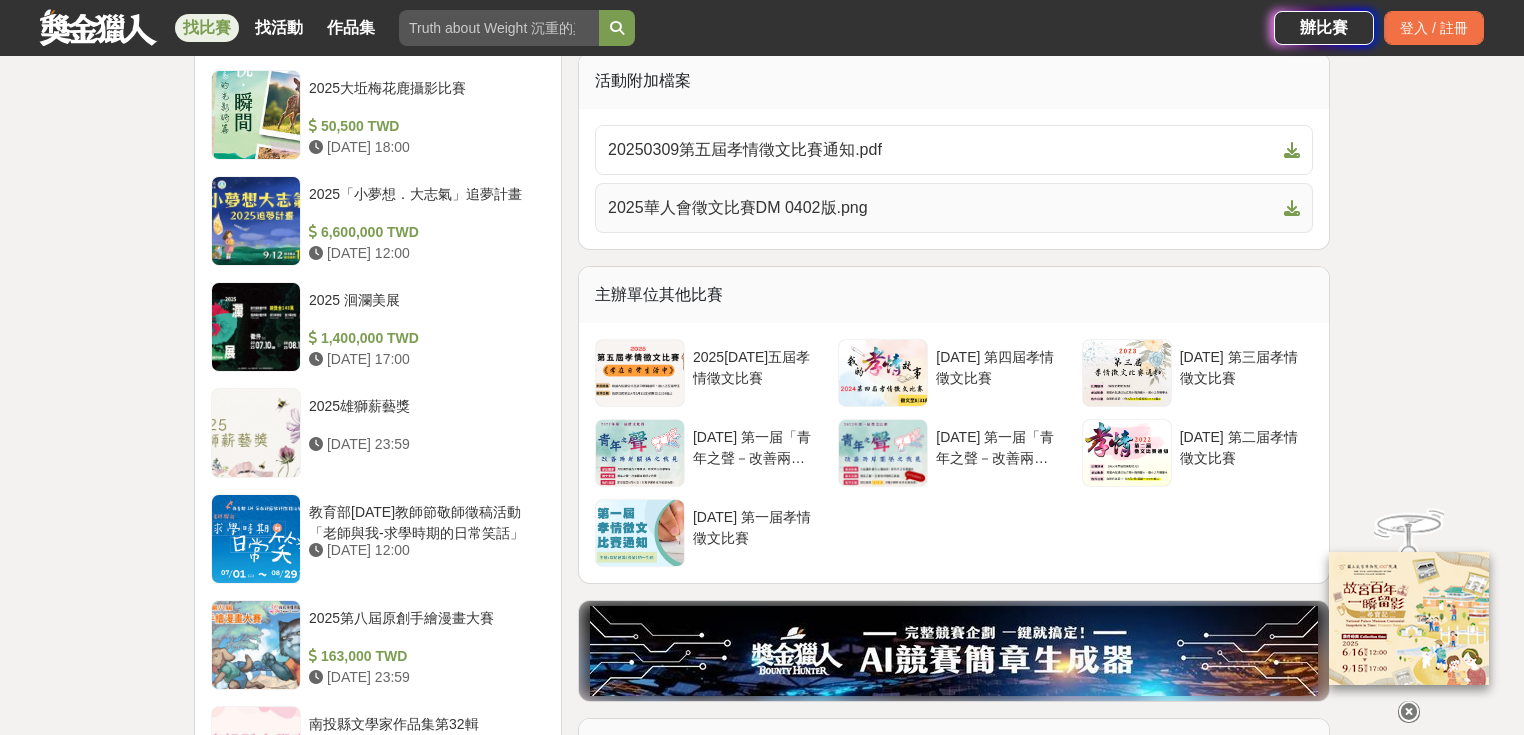 click on "2025華人會徵文比賽DM  0402版.png" at bounding box center [942, 208] 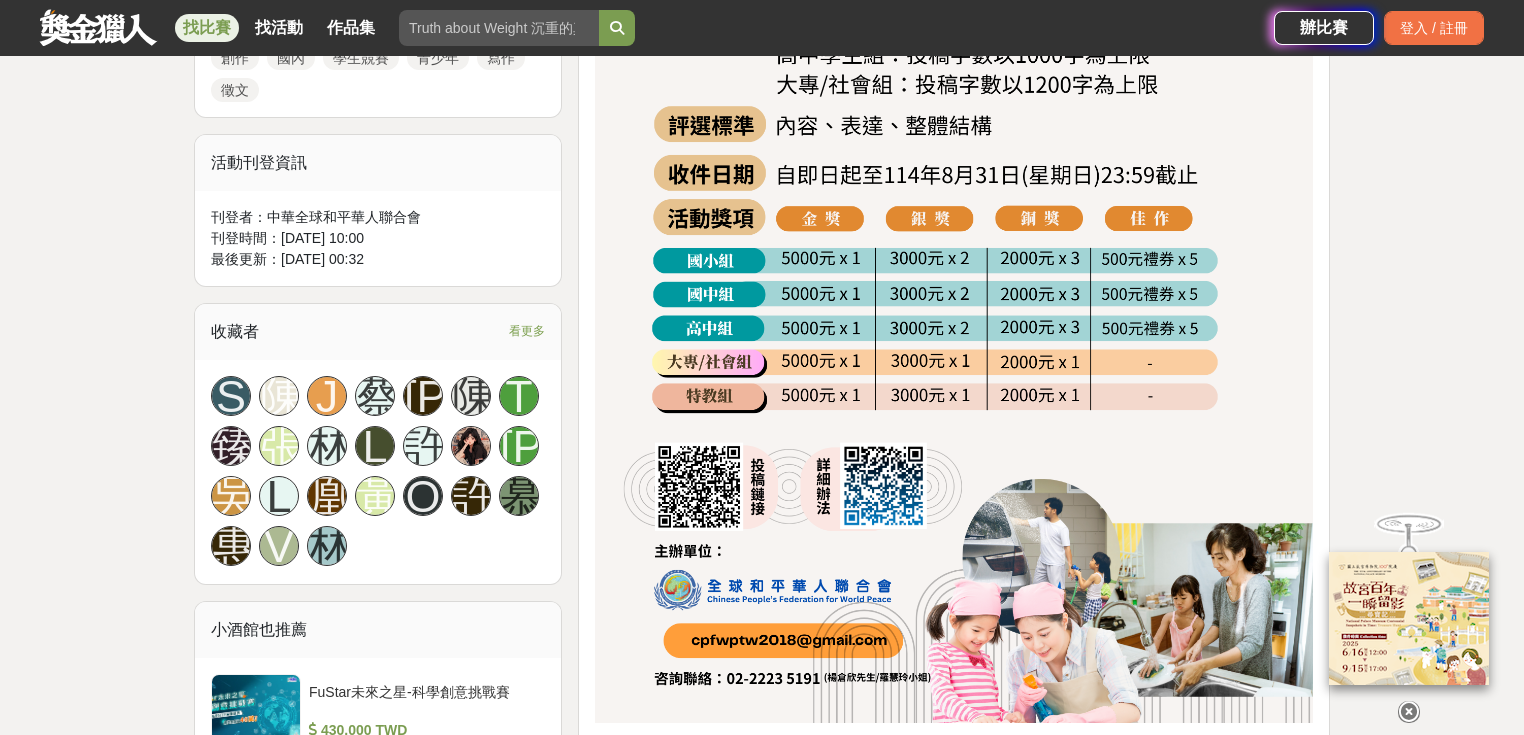 scroll, scrollTop: 960, scrollLeft: 0, axis: vertical 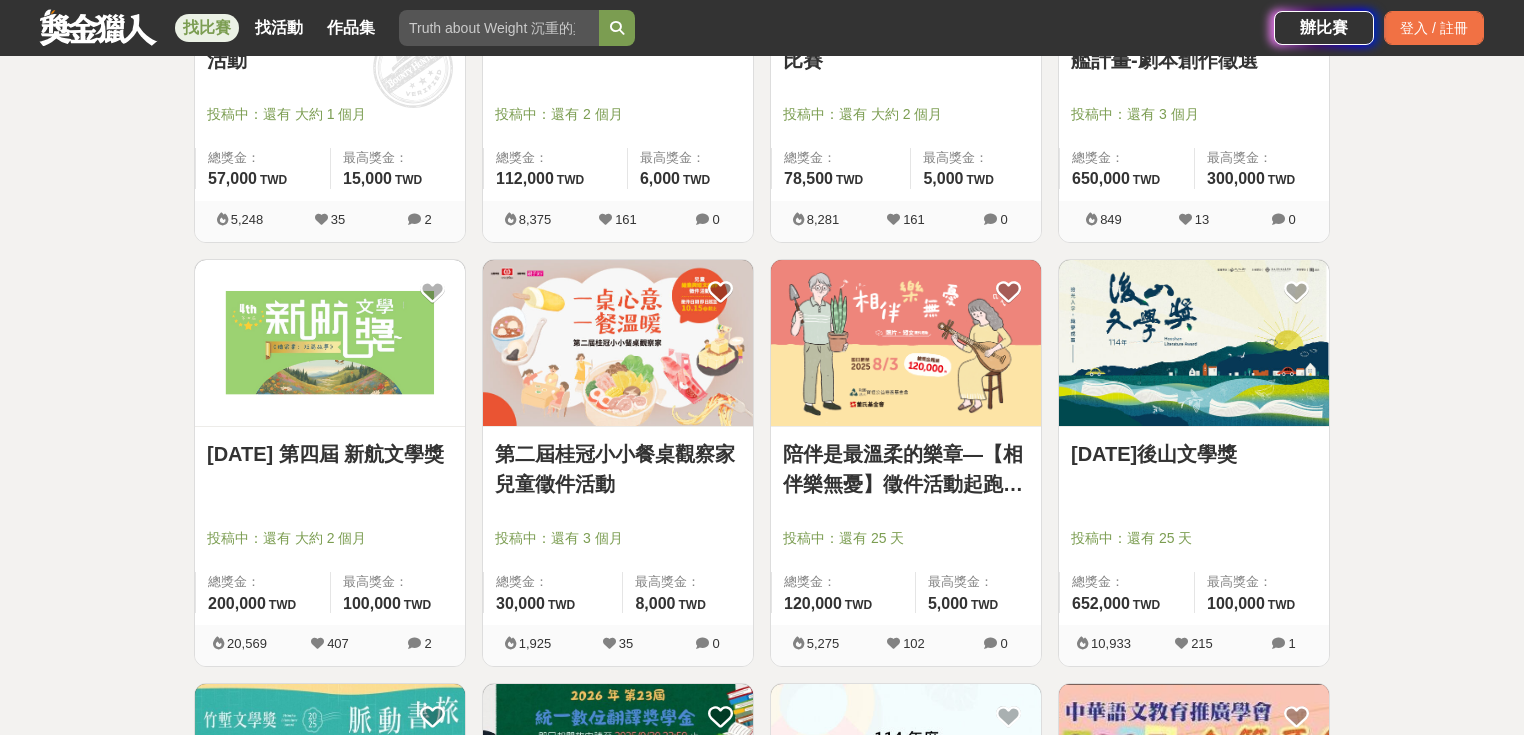 click on "[DATE] 第四屆 新航文學獎" at bounding box center [330, 454] 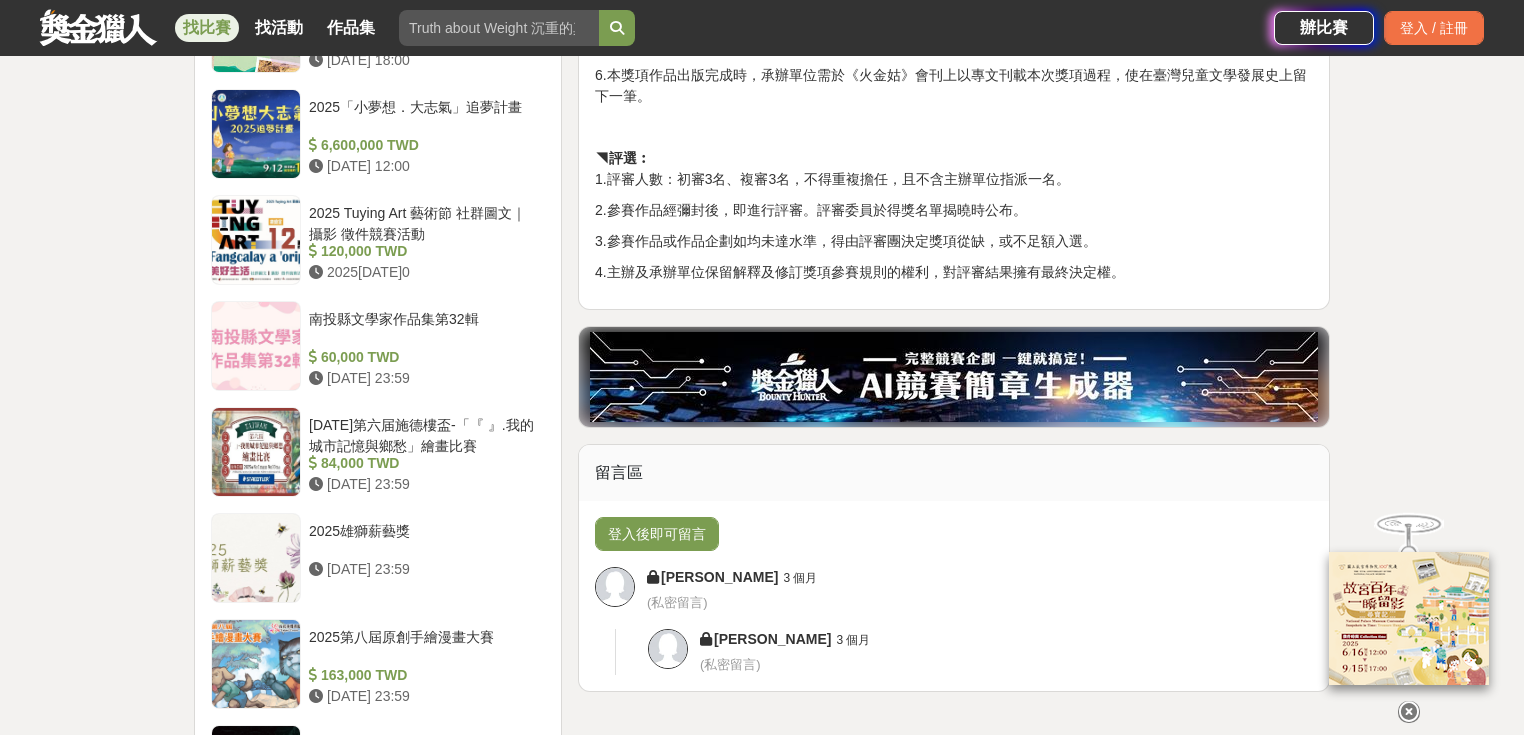 scroll, scrollTop: 2000, scrollLeft: 0, axis: vertical 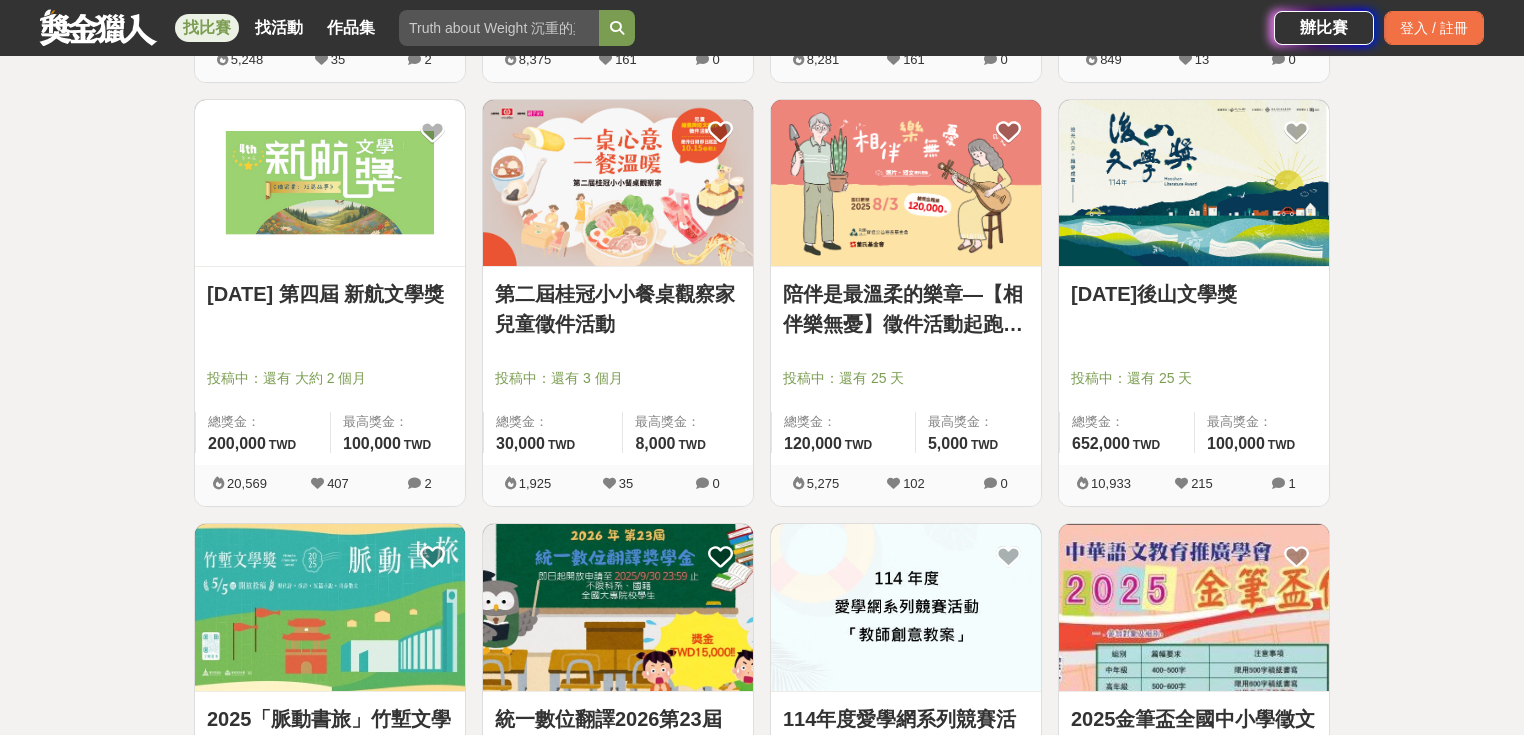 click on "第二屆桂冠小小餐桌觀察家兒童徵件活動" at bounding box center [618, 309] 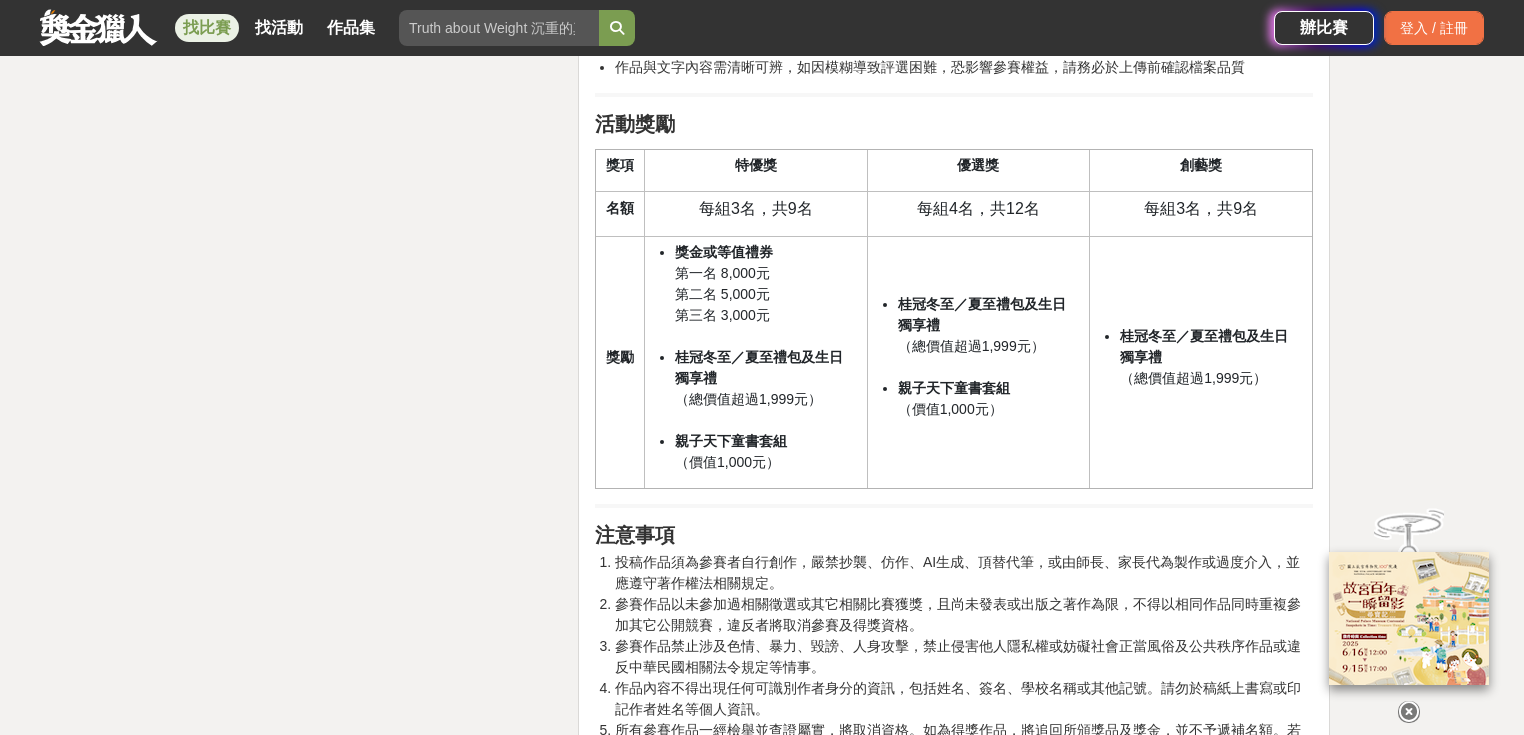 scroll, scrollTop: 3360, scrollLeft: 0, axis: vertical 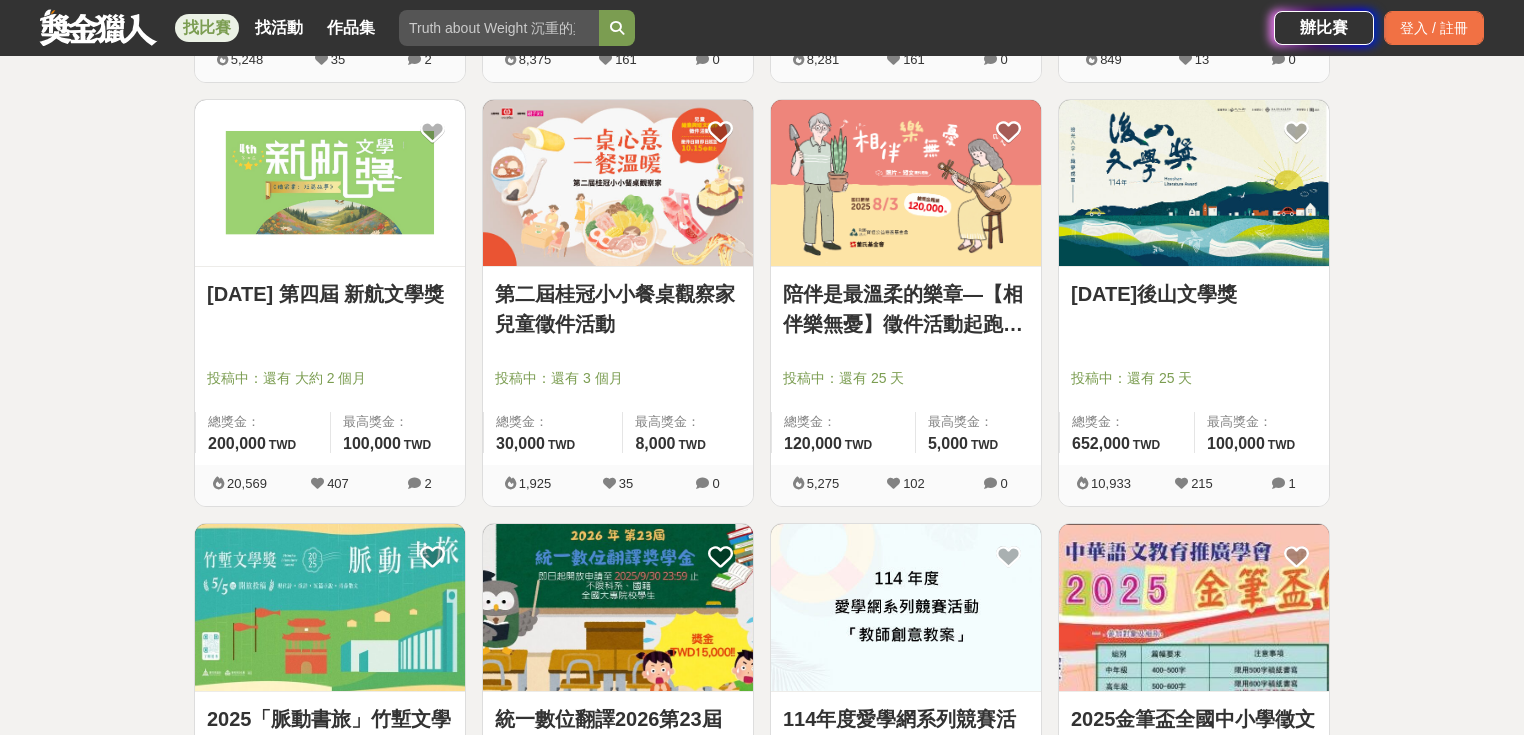 click on "陪伴是最溫柔的樂章—【相伴樂無憂】徵件活動起跑，邀你分享樂齡的每一刻" at bounding box center (906, 309) 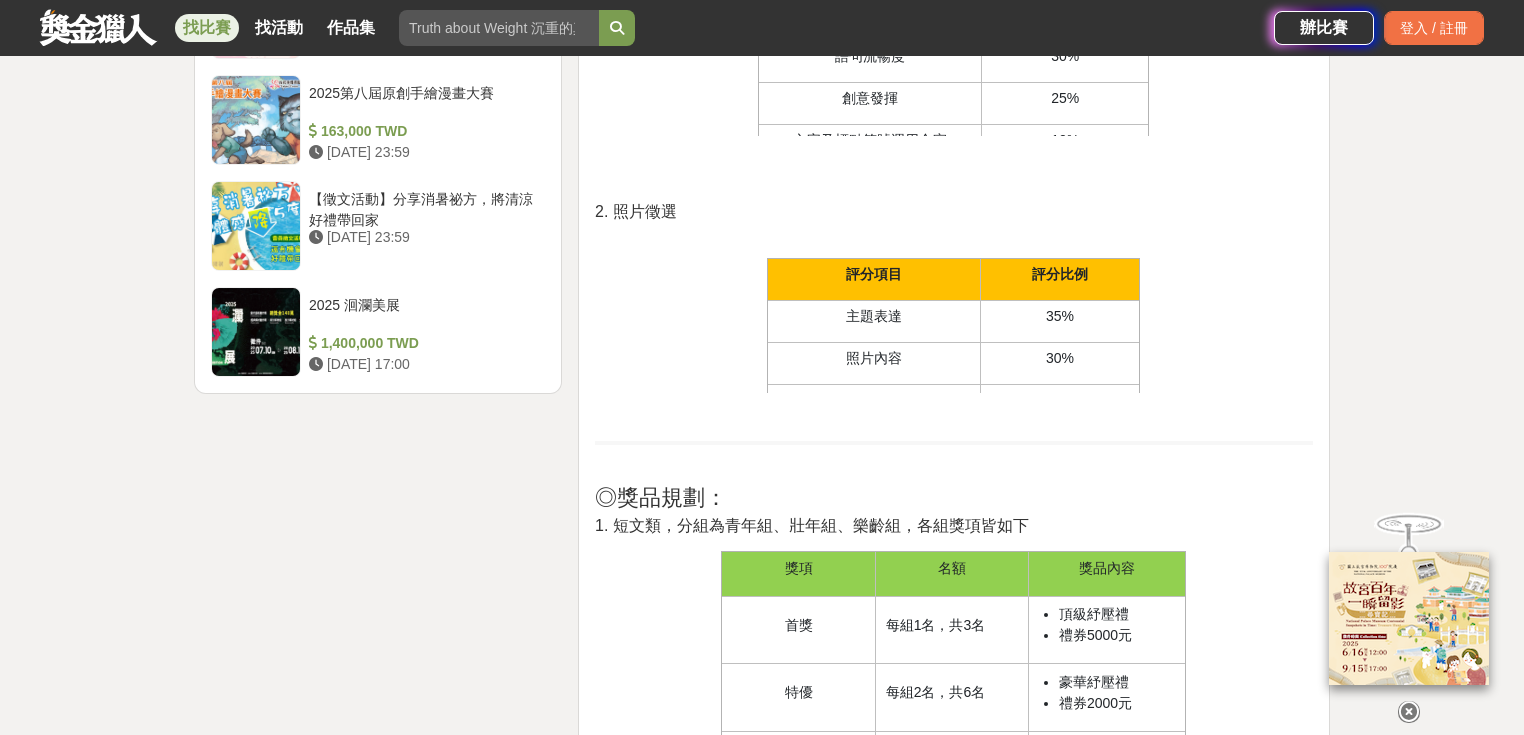 scroll, scrollTop: 2880, scrollLeft: 0, axis: vertical 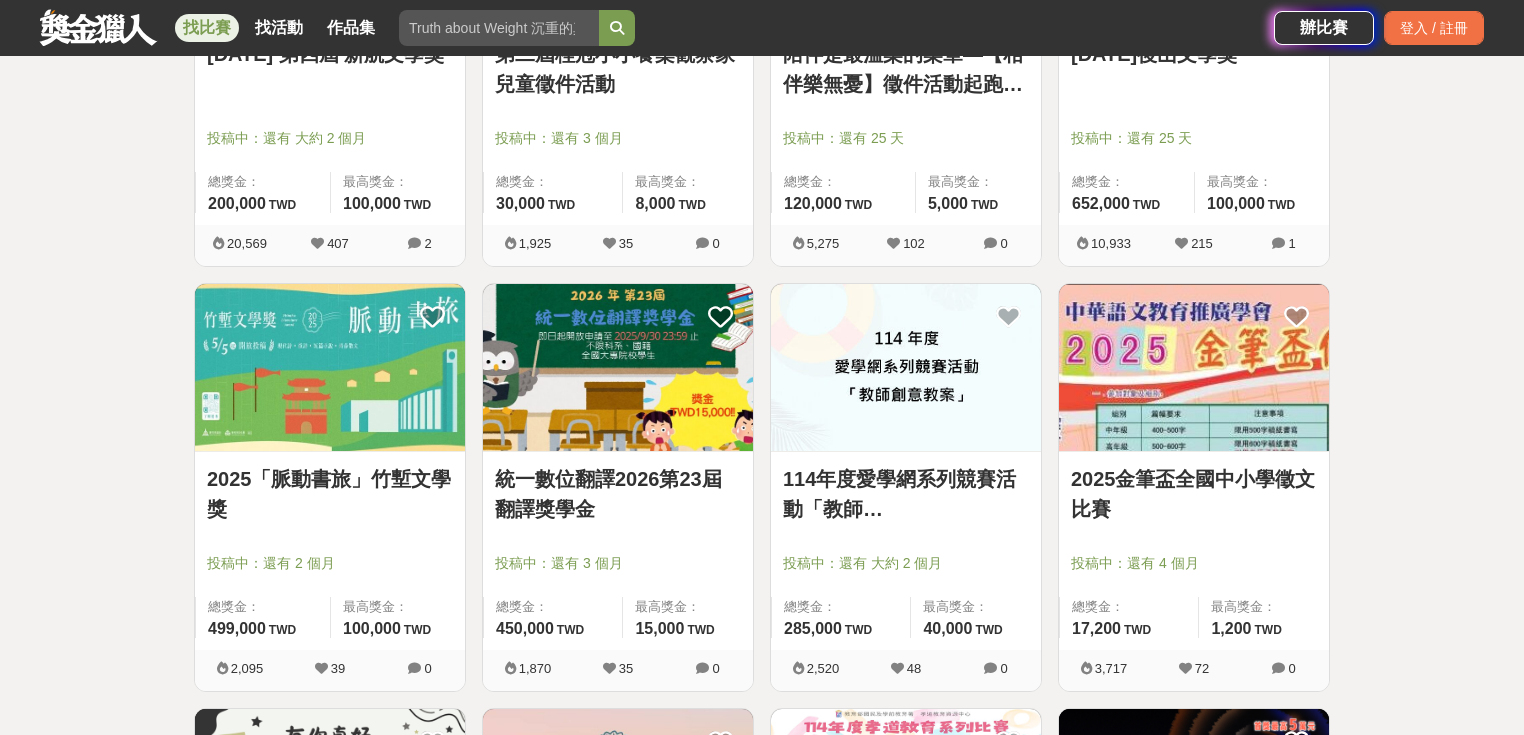 click on "2025「脈動書旅」竹塹文學獎 投稿中：還有 2 個月 總獎金： 499,000 499,000 TWD 最高獎金： 100,000 TWD" at bounding box center (330, 551) 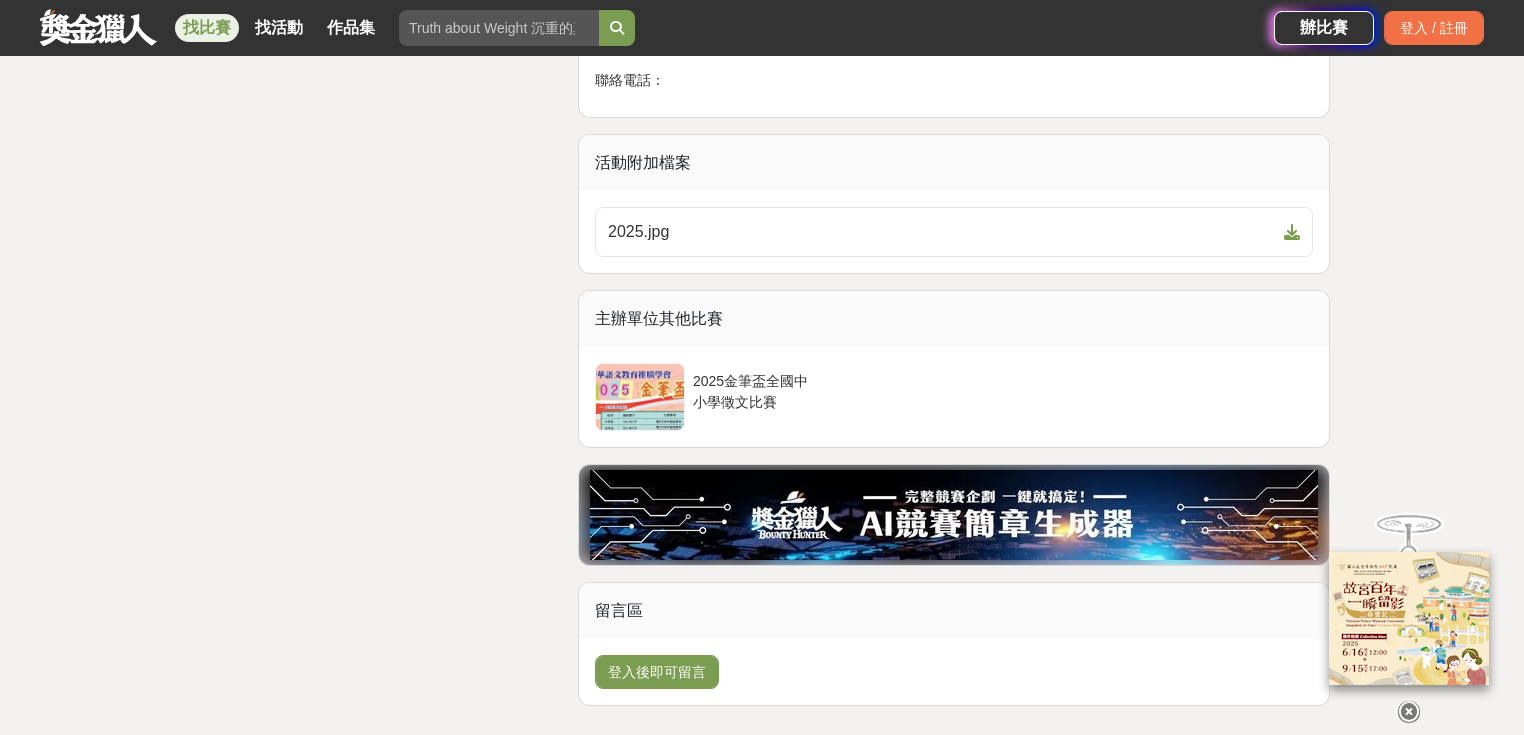 scroll, scrollTop: 4800, scrollLeft: 0, axis: vertical 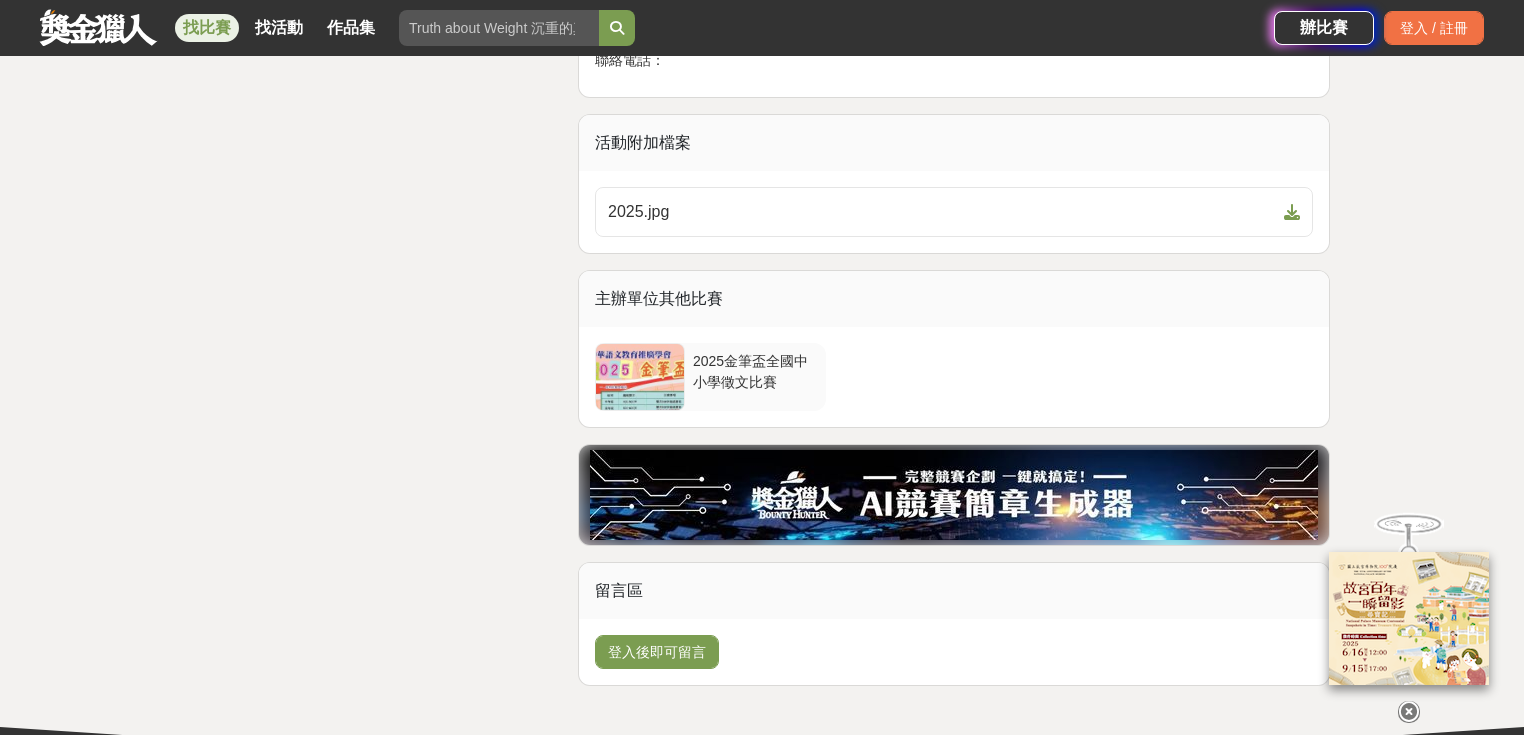 click at bounding box center [640, 377] 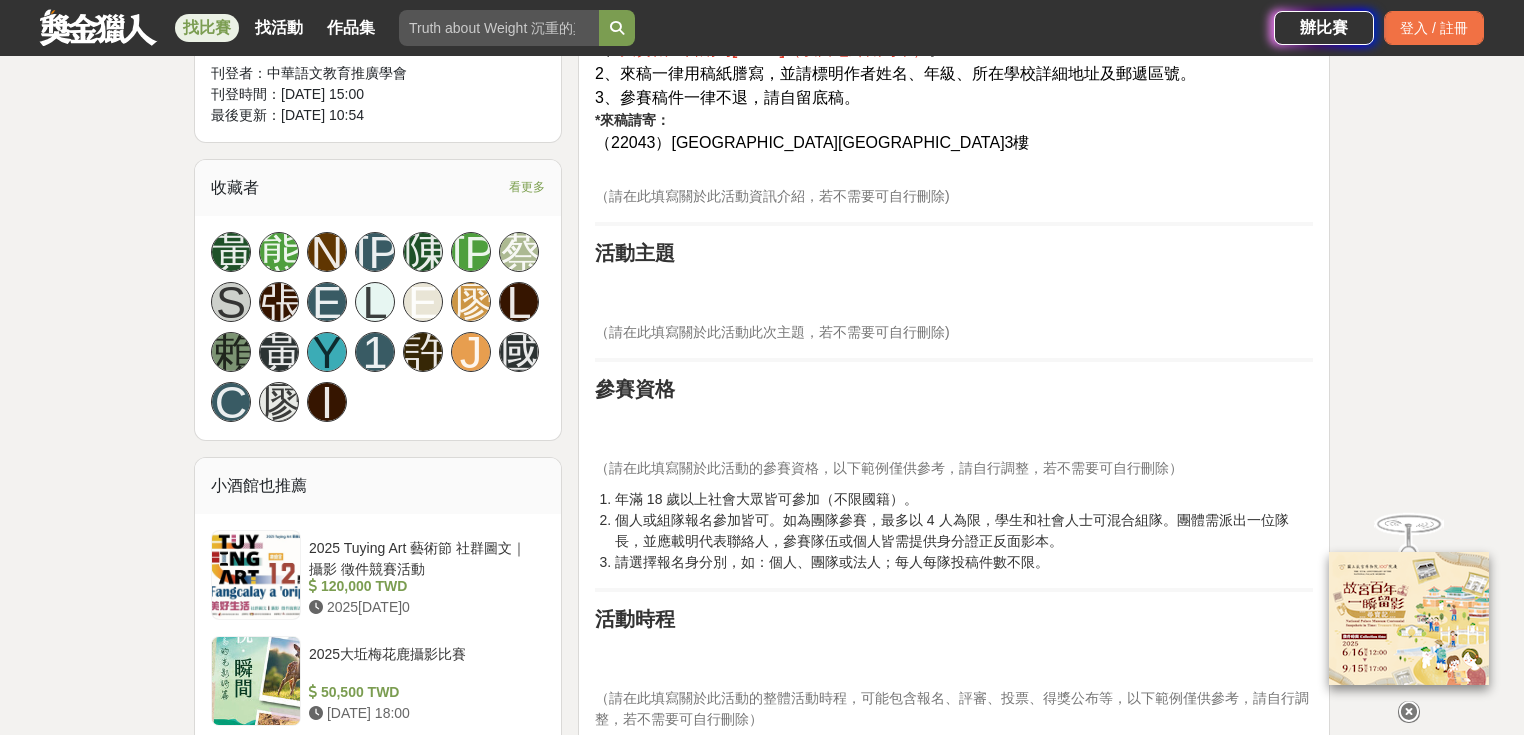 scroll, scrollTop: 880, scrollLeft: 0, axis: vertical 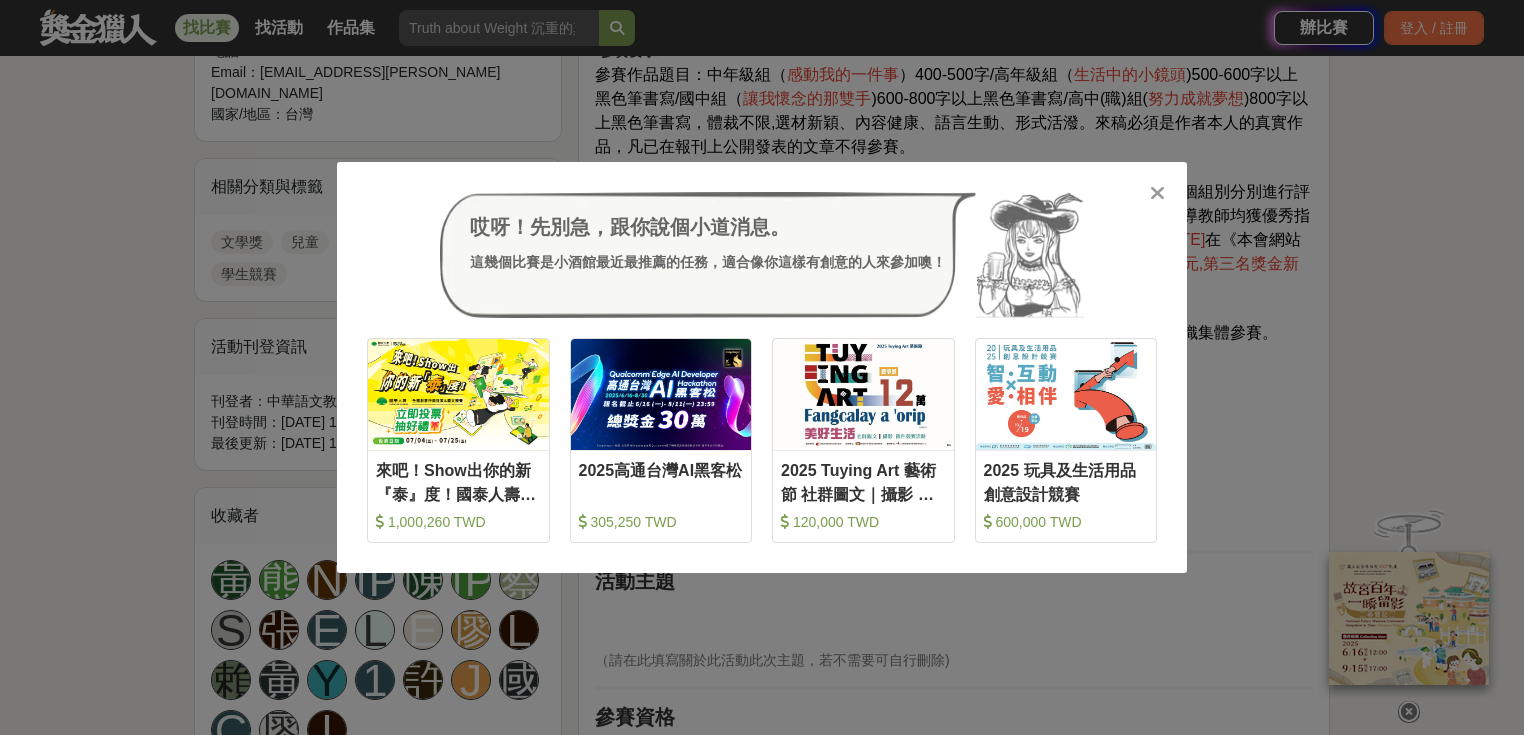 click at bounding box center [1157, 193] 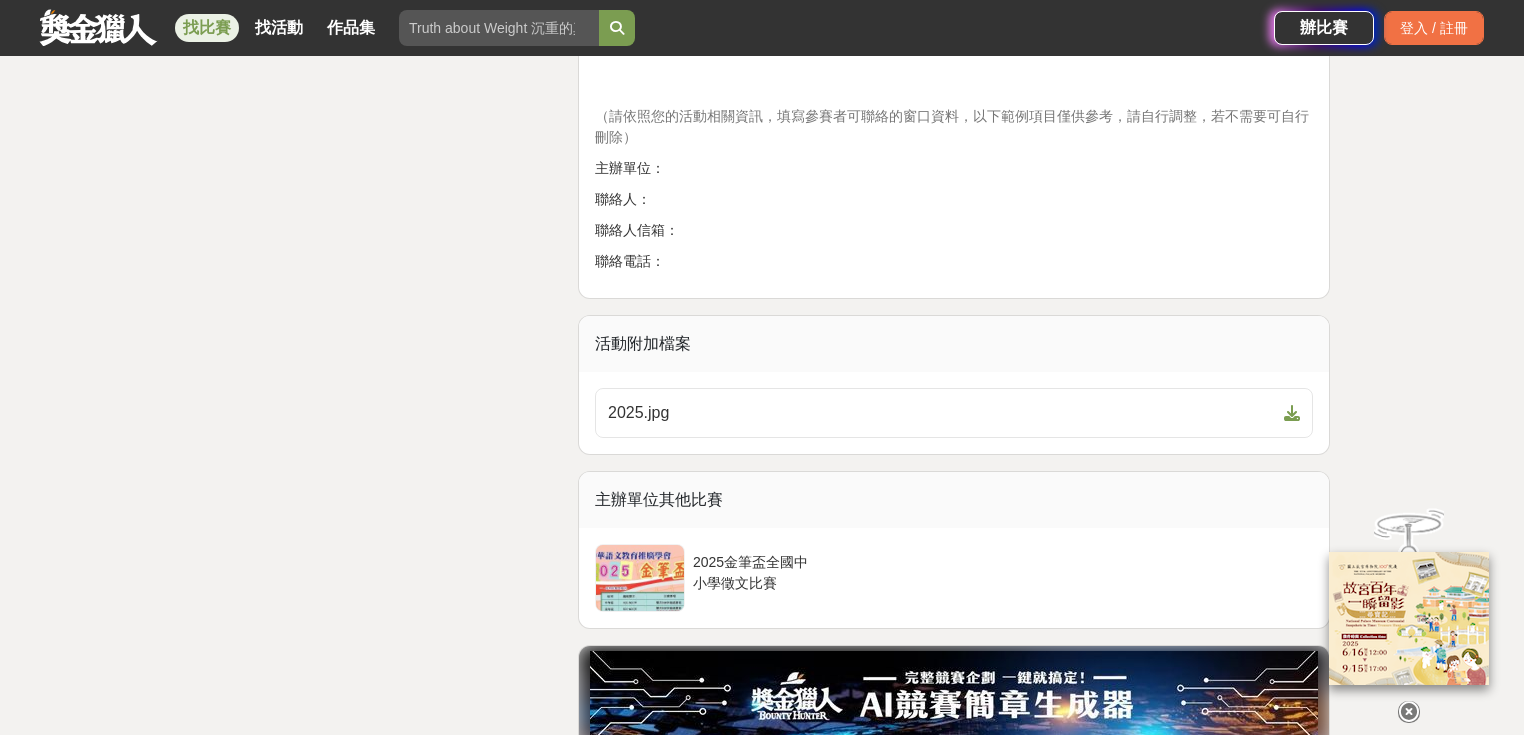 scroll, scrollTop: 4800, scrollLeft: 0, axis: vertical 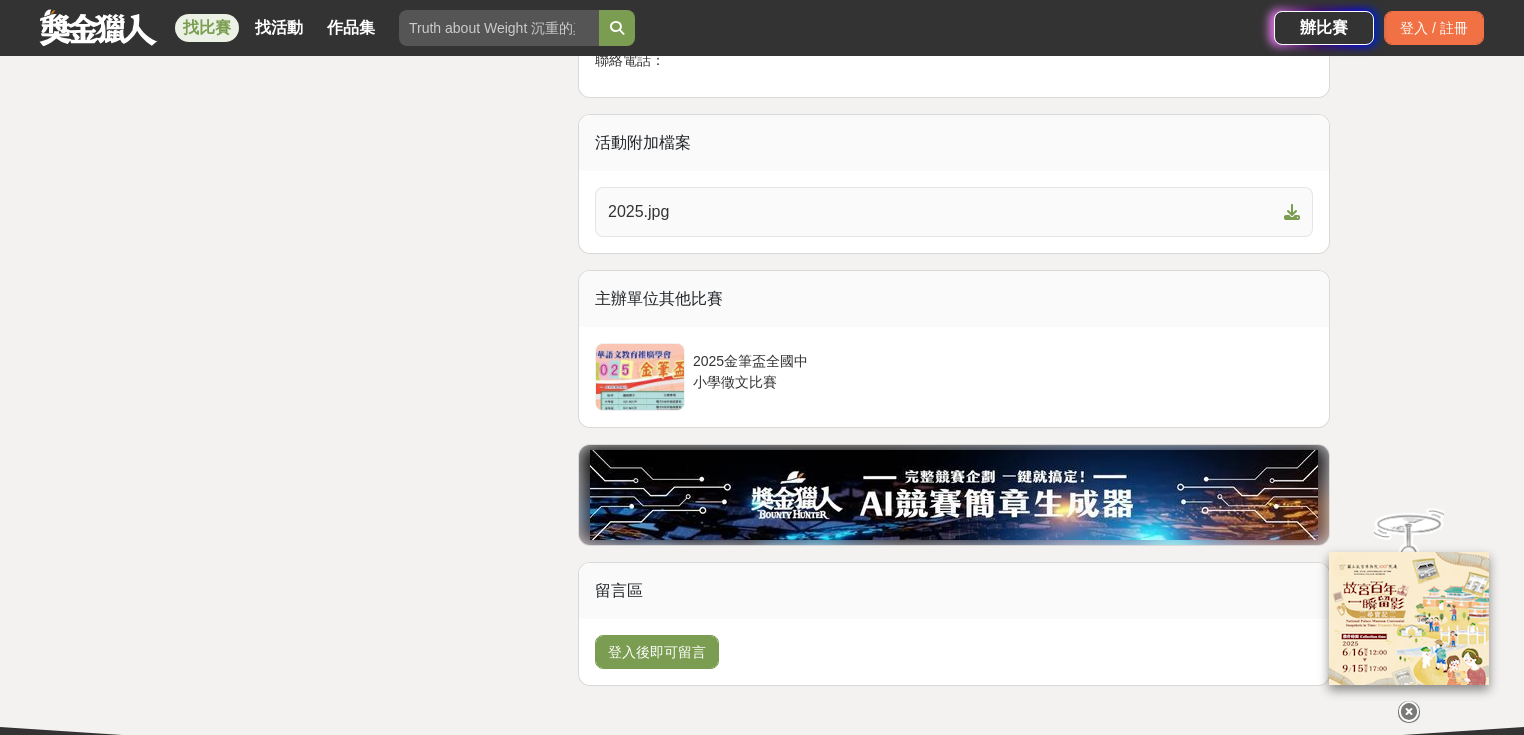 click on "2025.jpg" at bounding box center [942, 212] 